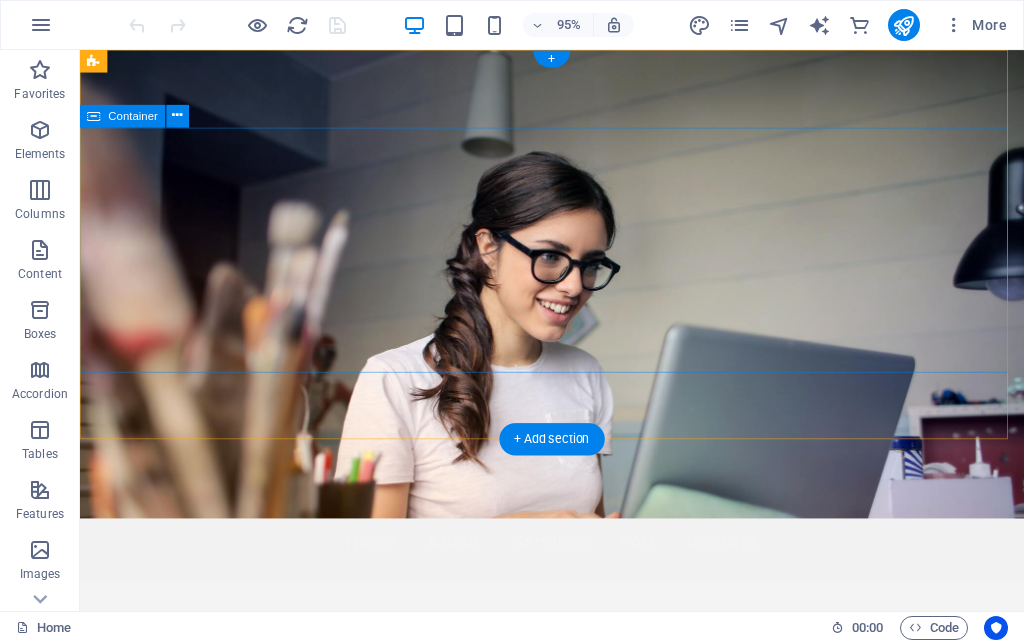 scroll, scrollTop: 0, scrollLeft: 0, axis: both 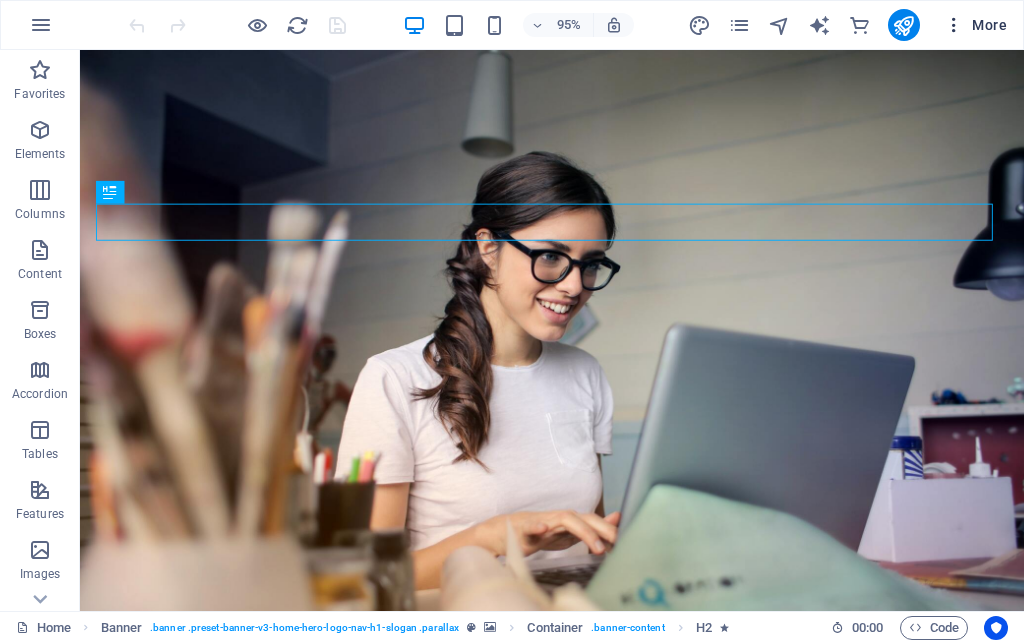 click on "More" at bounding box center [975, 25] 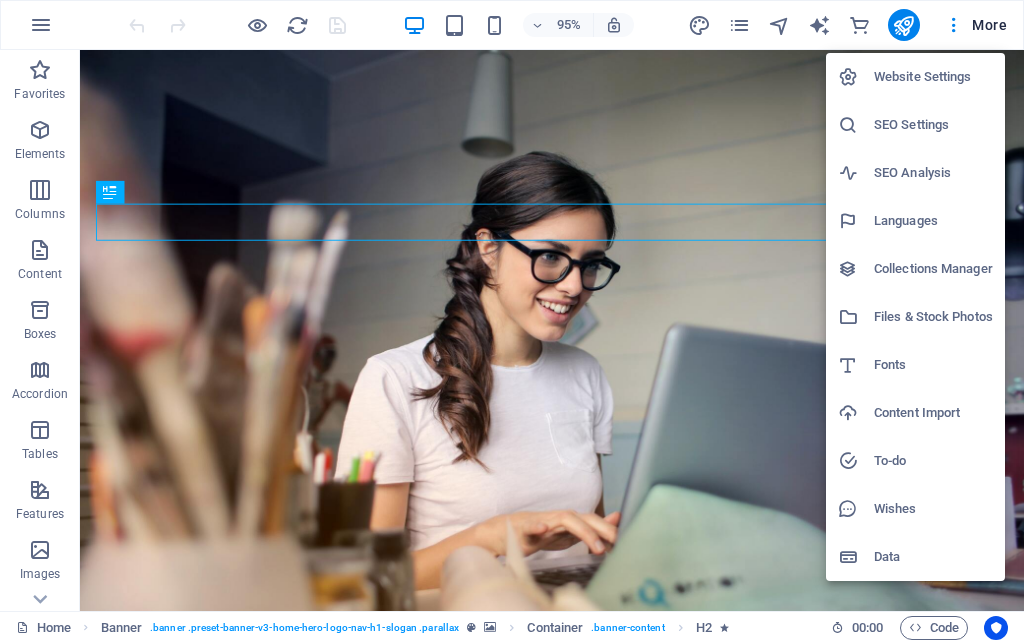 click on "Website Settings" at bounding box center (933, 77) 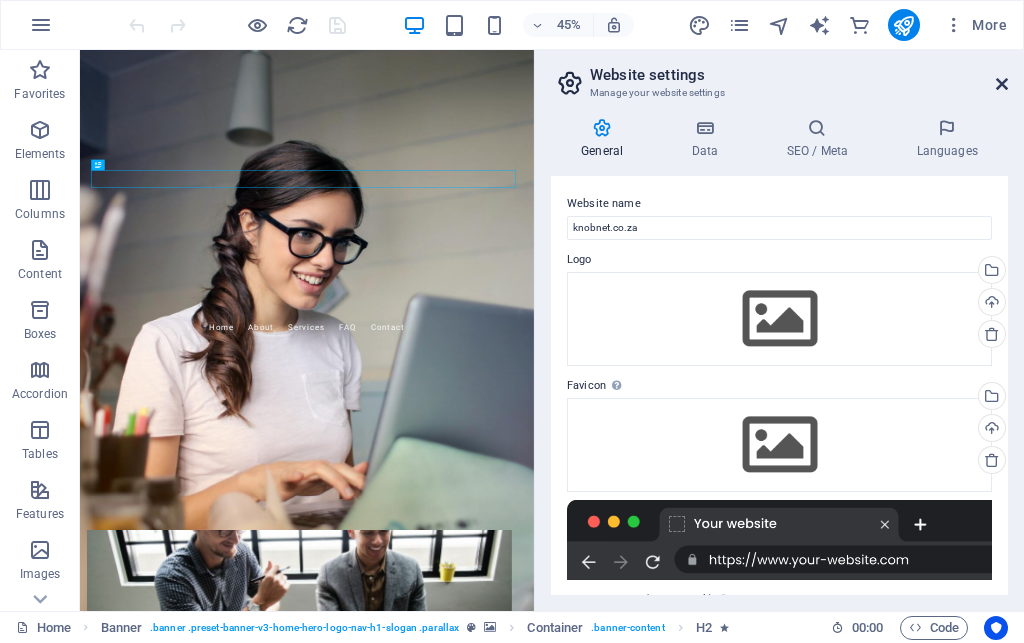 click at bounding box center [1002, 84] 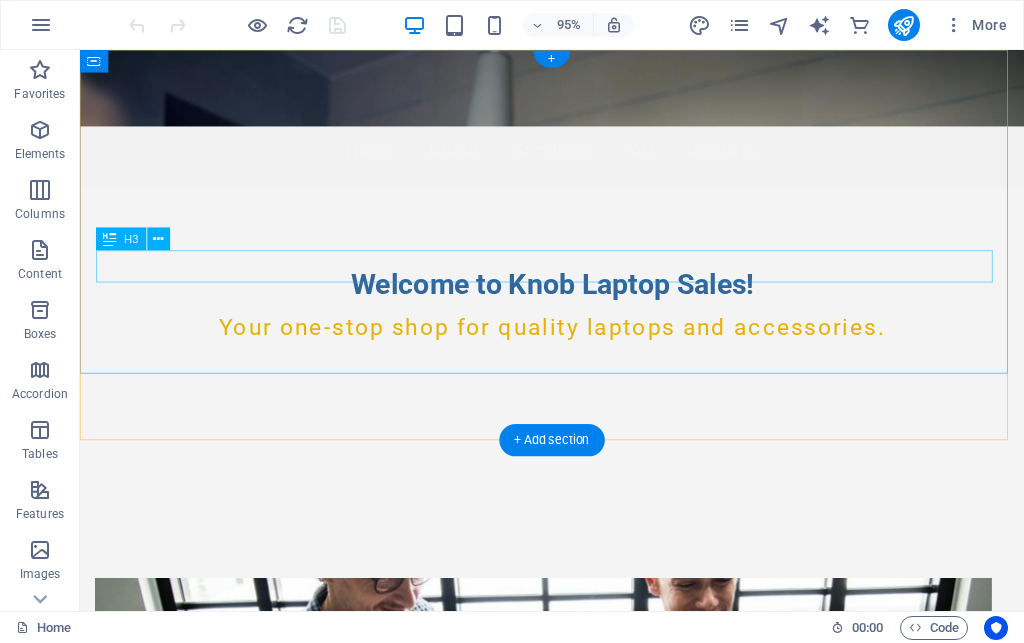scroll, scrollTop: 0, scrollLeft: 0, axis: both 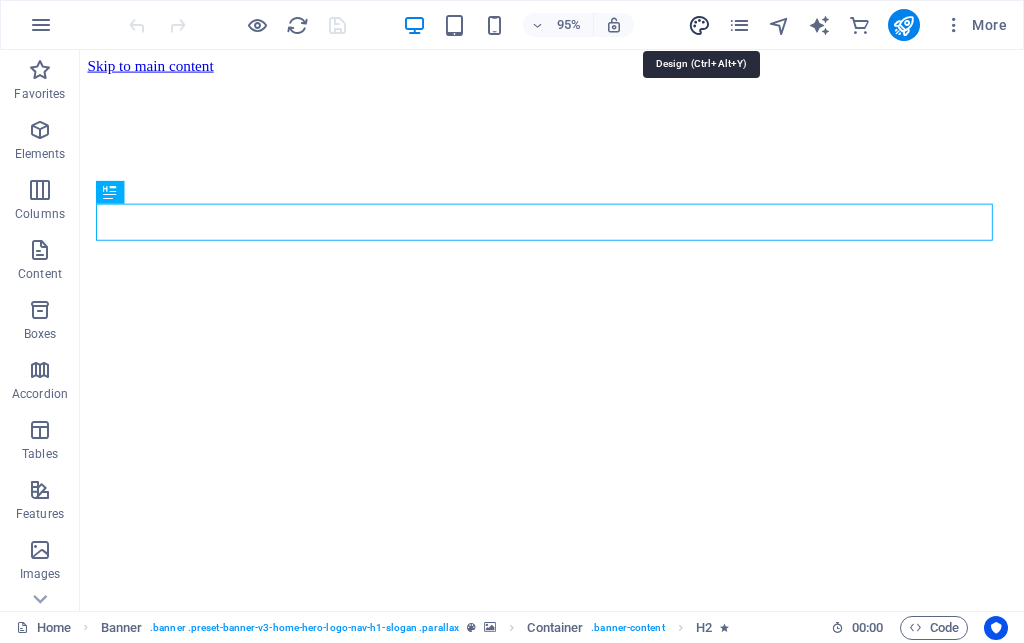 click at bounding box center [699, 25] 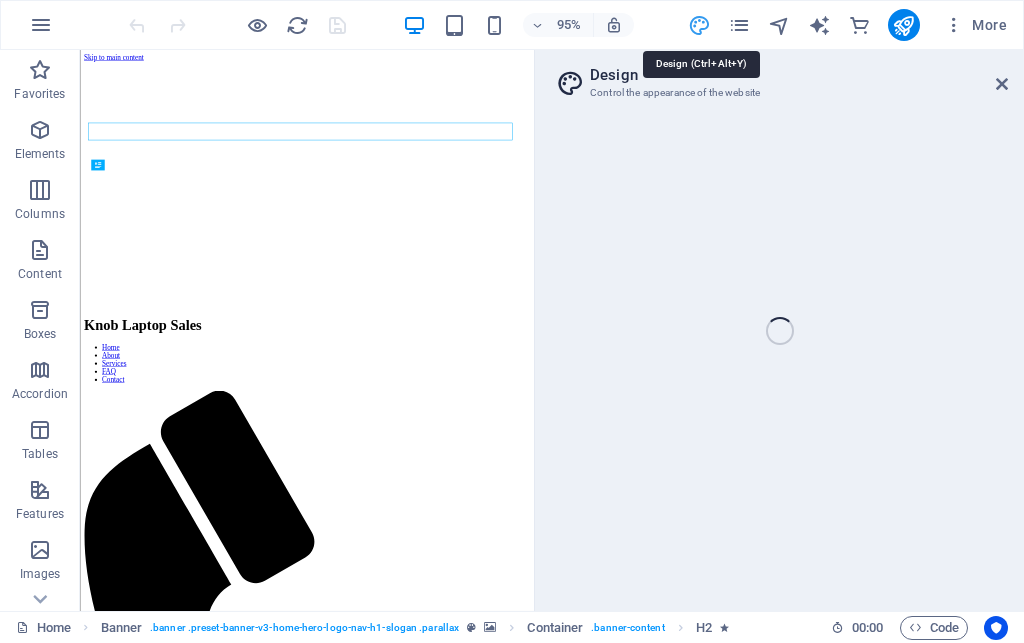 select on "px" 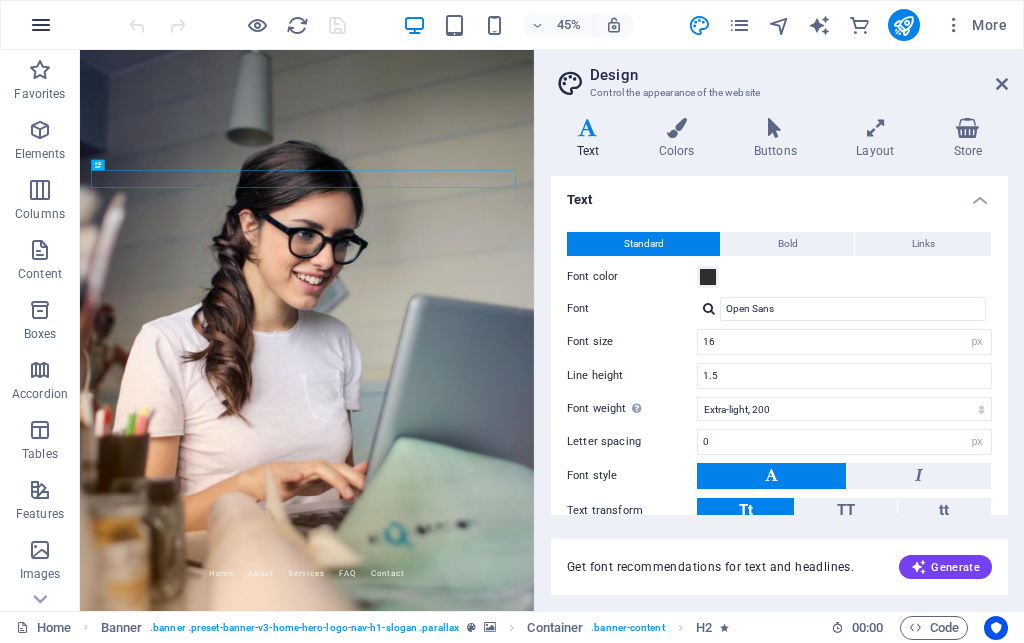 click at bounding box center (41, 25) 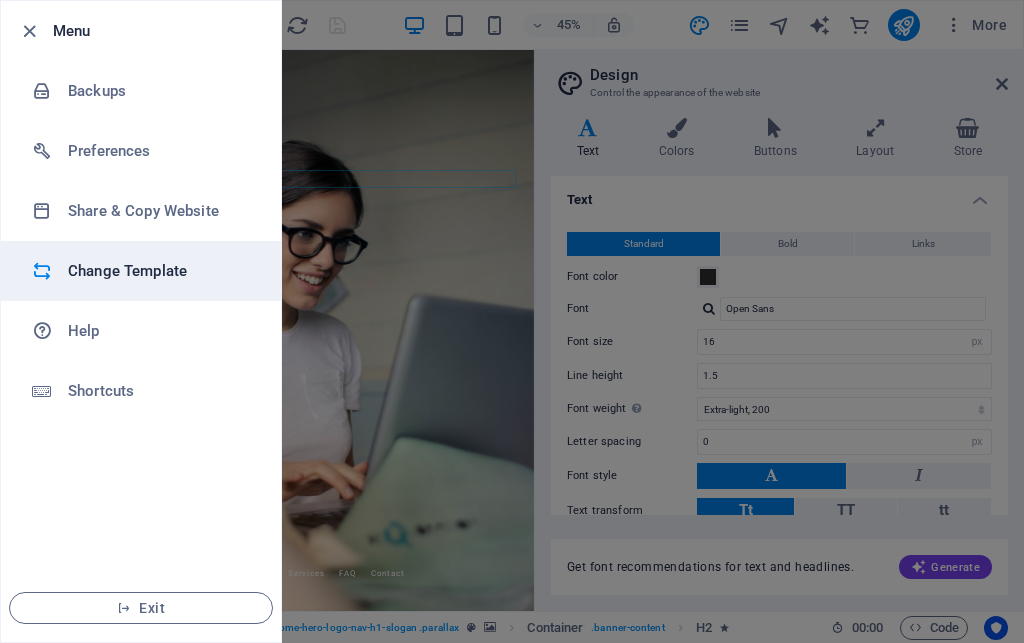 click on "Change Template" at bounding box center (160, 271) 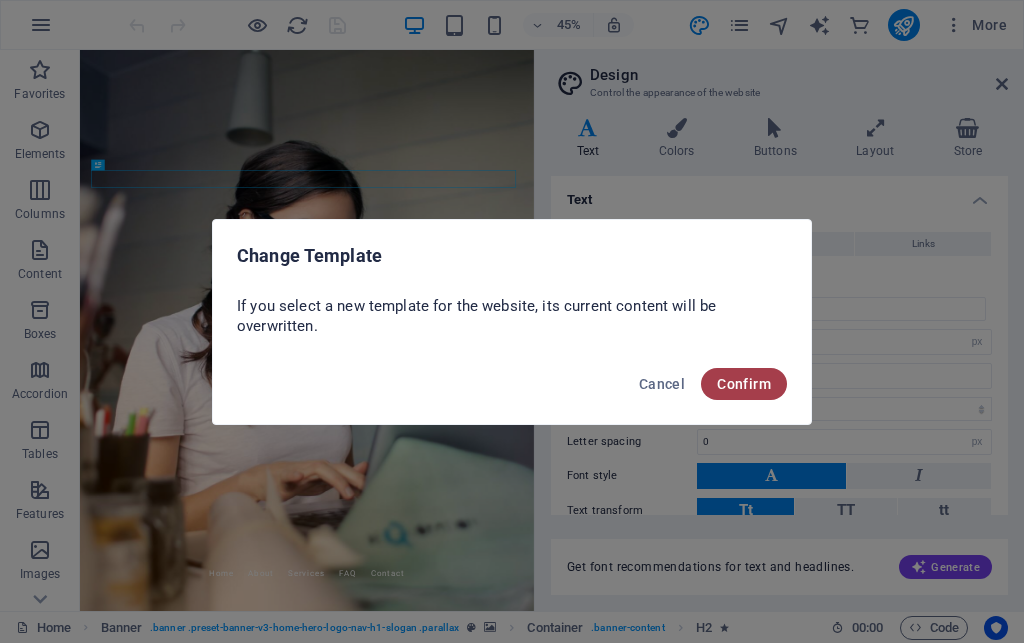 click on "Confirm" at bounding box center [744, 384] 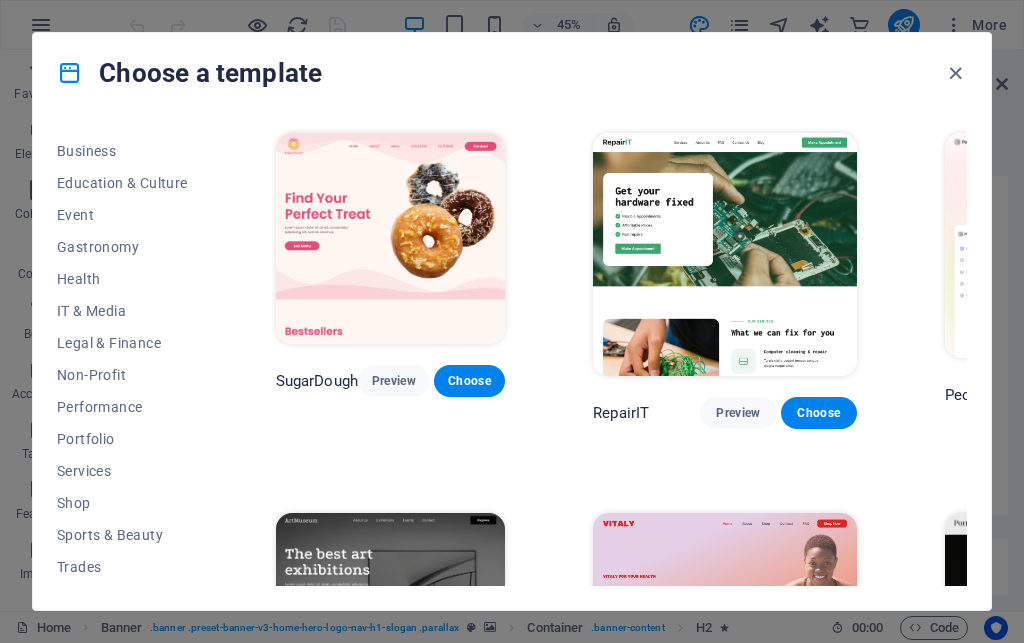 scroll, scrollTop: 375, scrollLeft: 0, axis: vertical 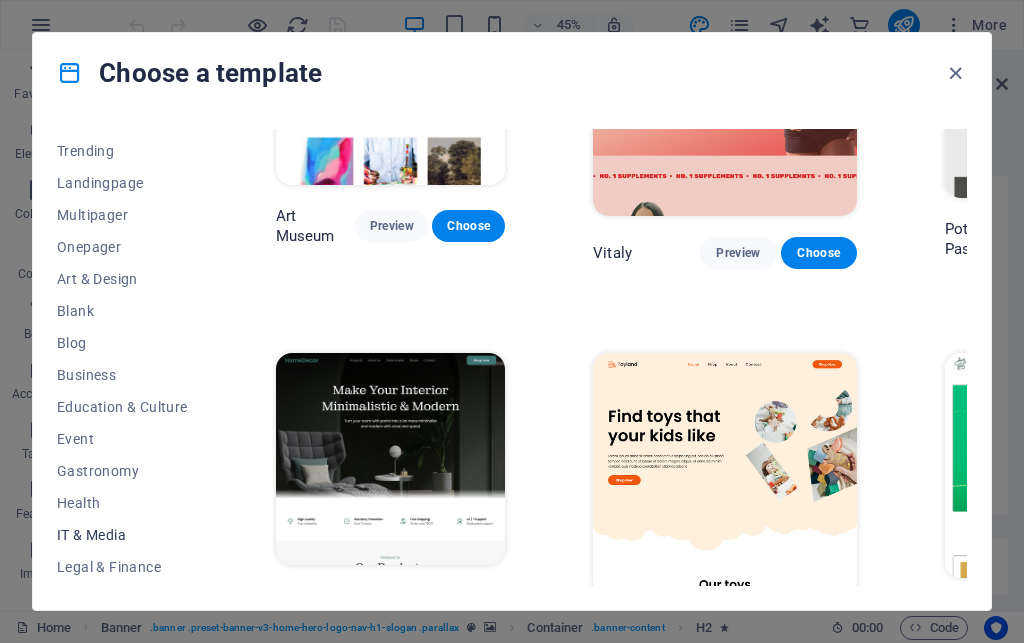 click on "IT & Media" at bounding box center (122, 535) 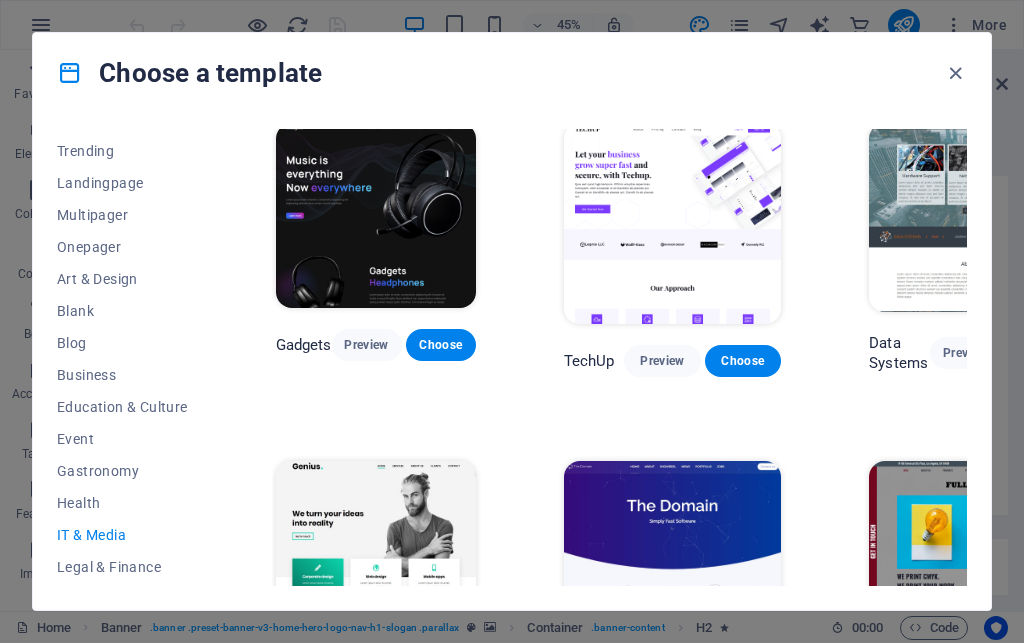 scroll, scrollTop: 200, scrollLeft: 0, axis: vertical 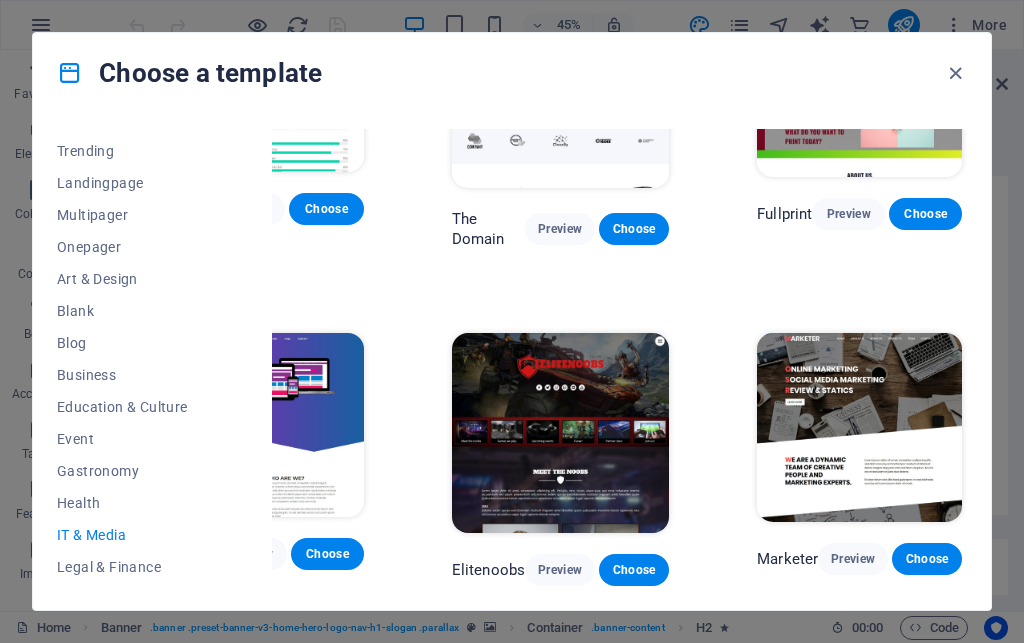 drag, startPoint x: 506, startPoint y: 587, endPoint x: 469, endPoint y: 576, distance: 38.600517 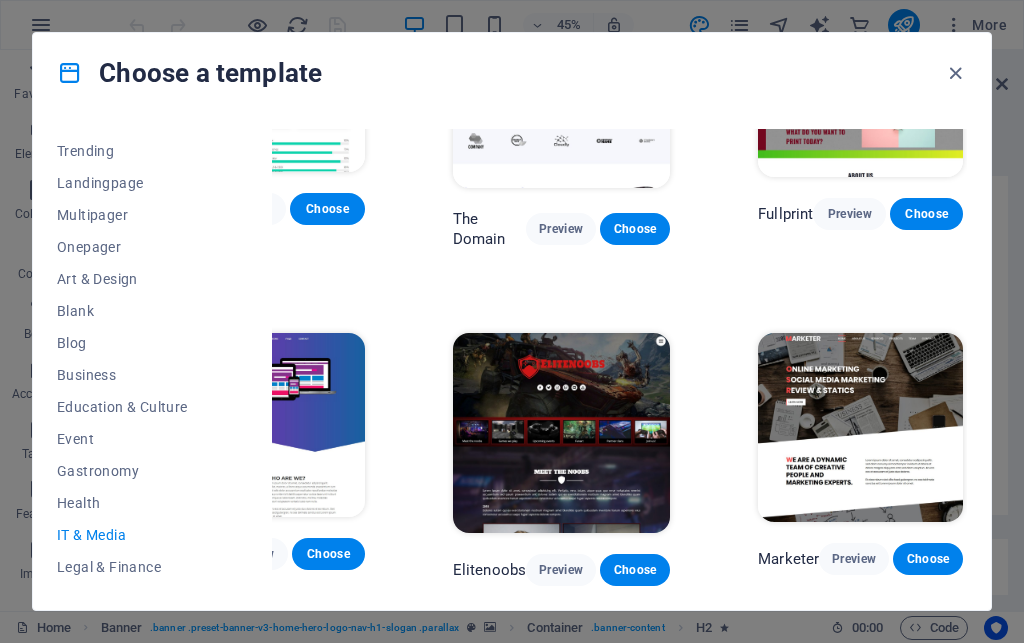 scroll, scrollTop: 830, scrollLeft: 0, axis: vertical 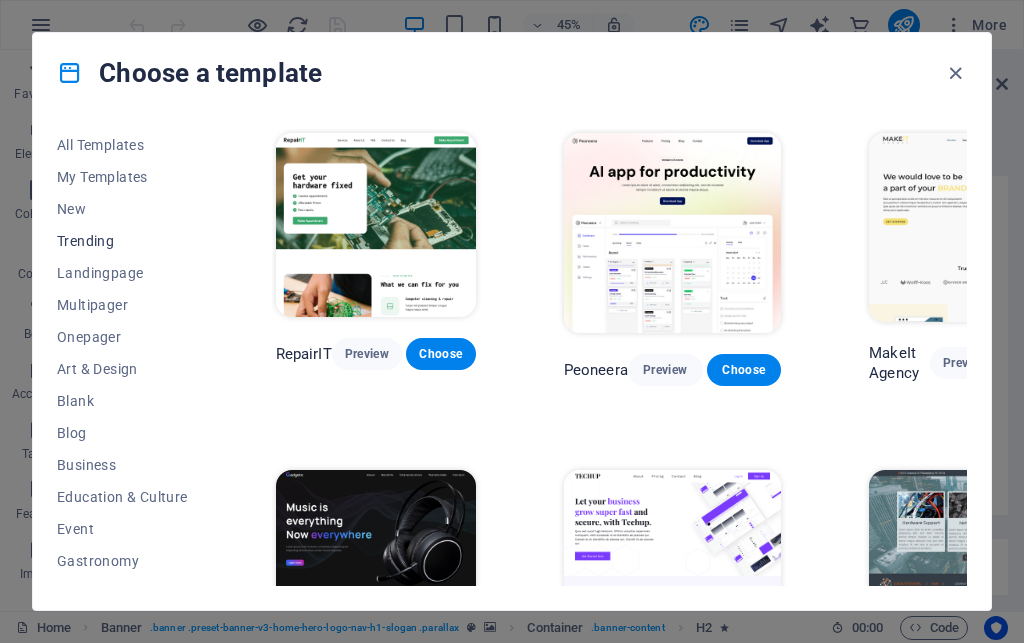 click on "Trending" at bounding box center [122, 241] 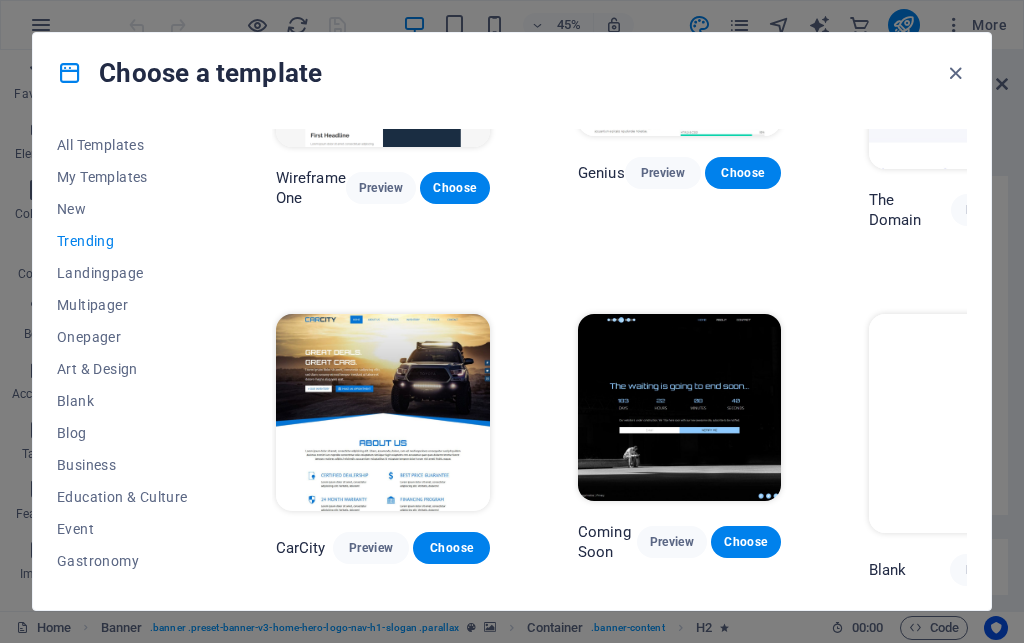scroll, scrollTop: 1636, scrollLeft: 0, axis: vertical 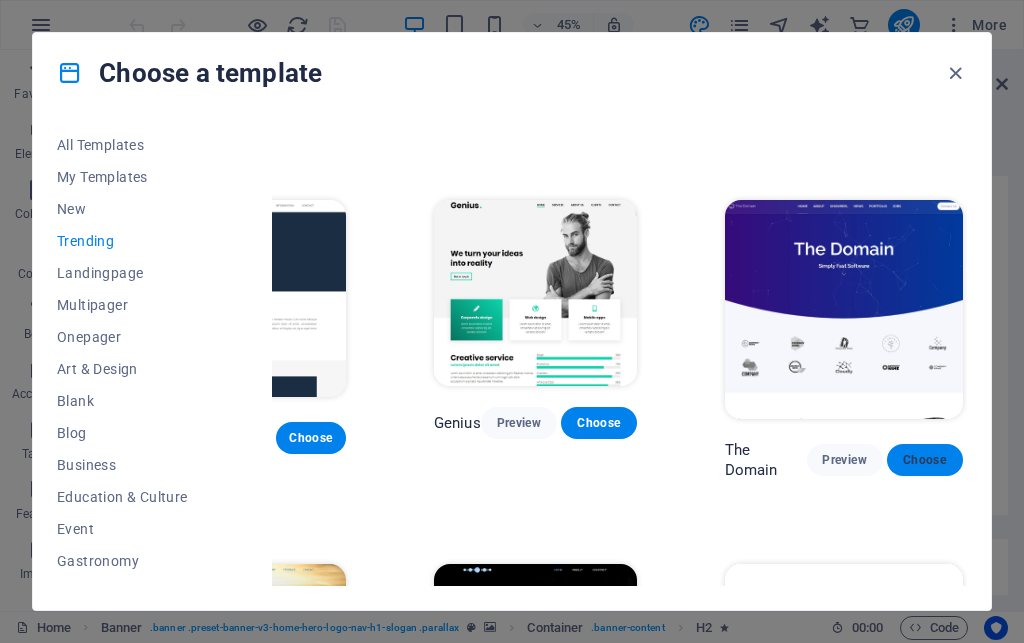 click on "Choose" at bounding box center [925, 460] 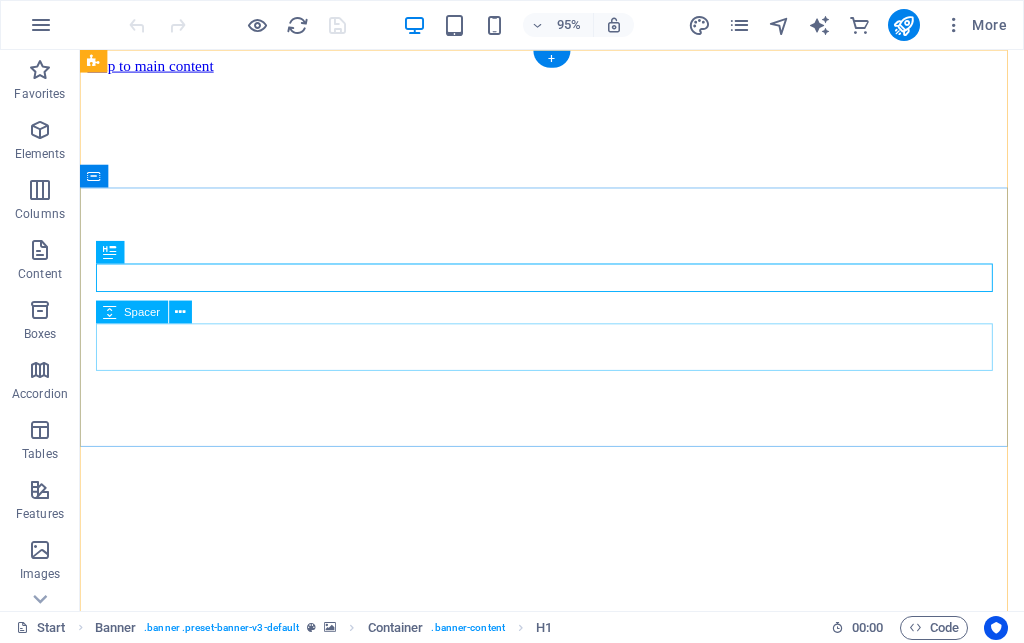 scroll, scrollTop: 0, scrollLeft: 0, axis: both 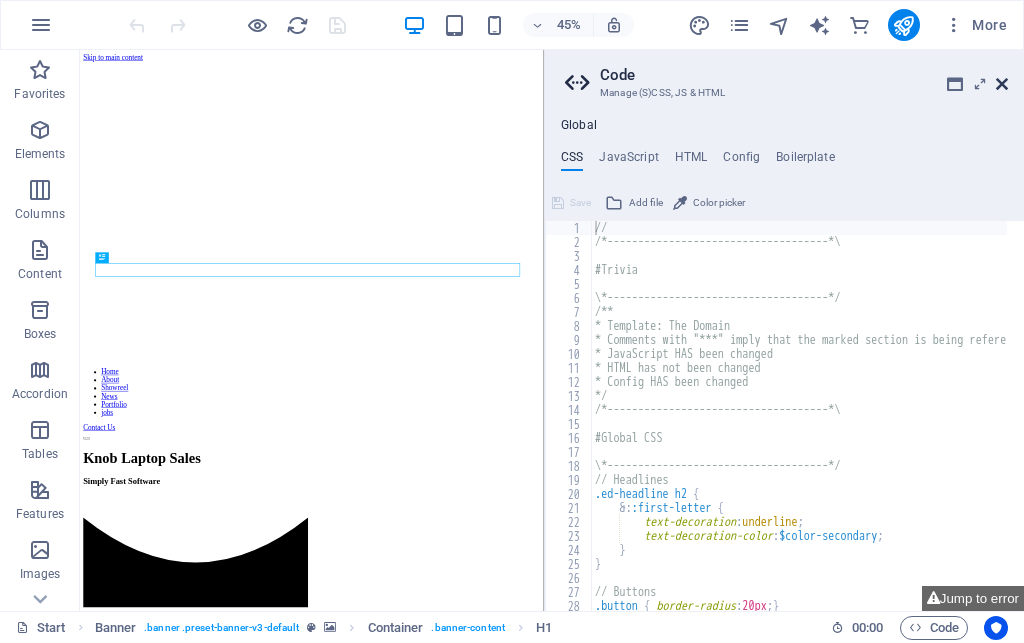 click at bounding box center (1002, 84) 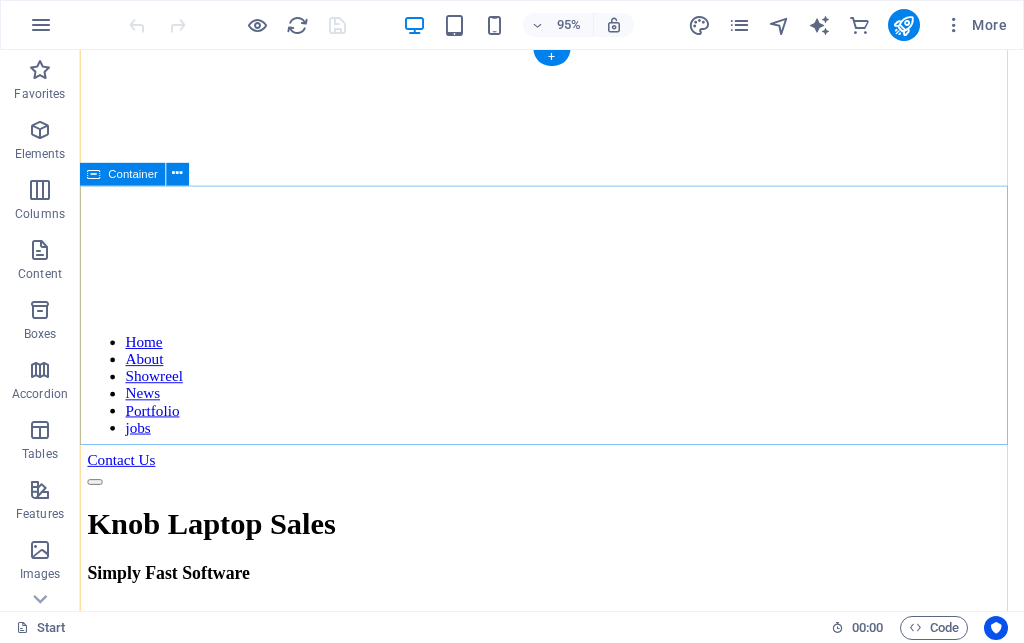 scroll, scrollTop: 0, scrollLeft: 0, axis: both 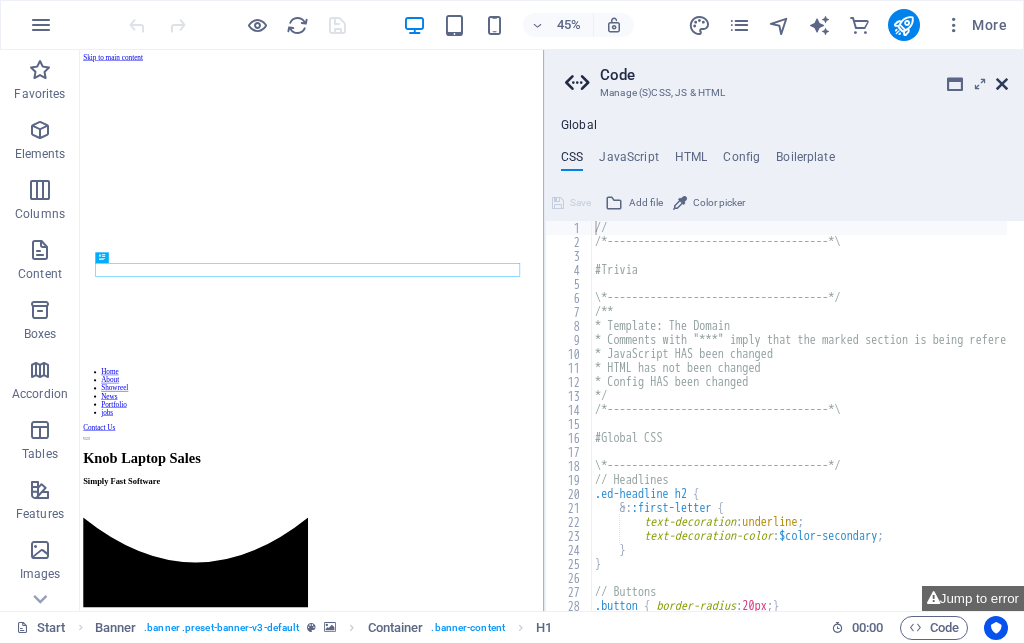 click at bounding box center (1002, 84) 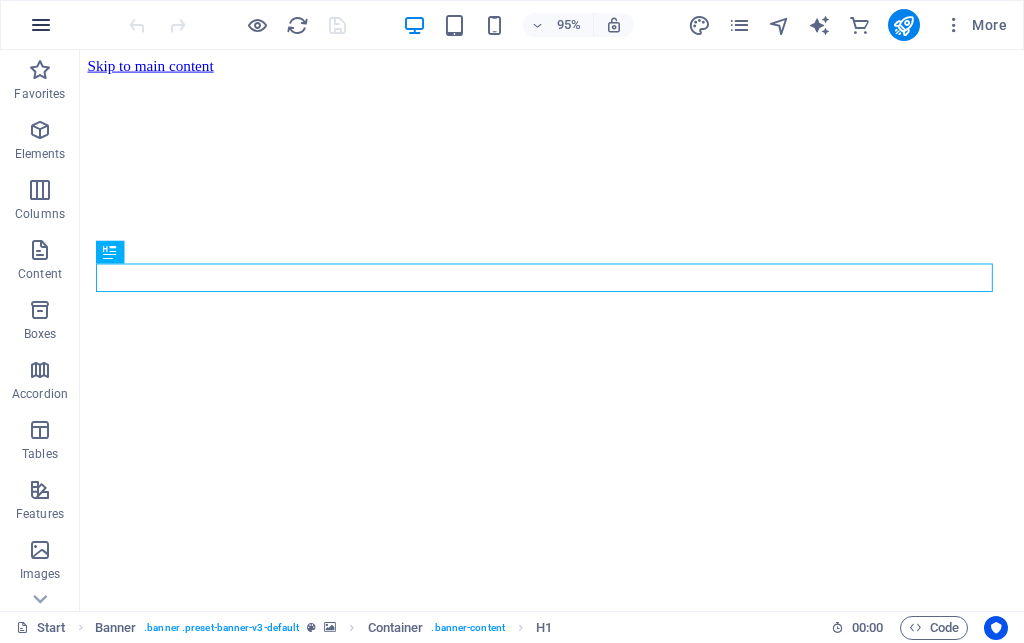 click at bounding box center [41, 25] 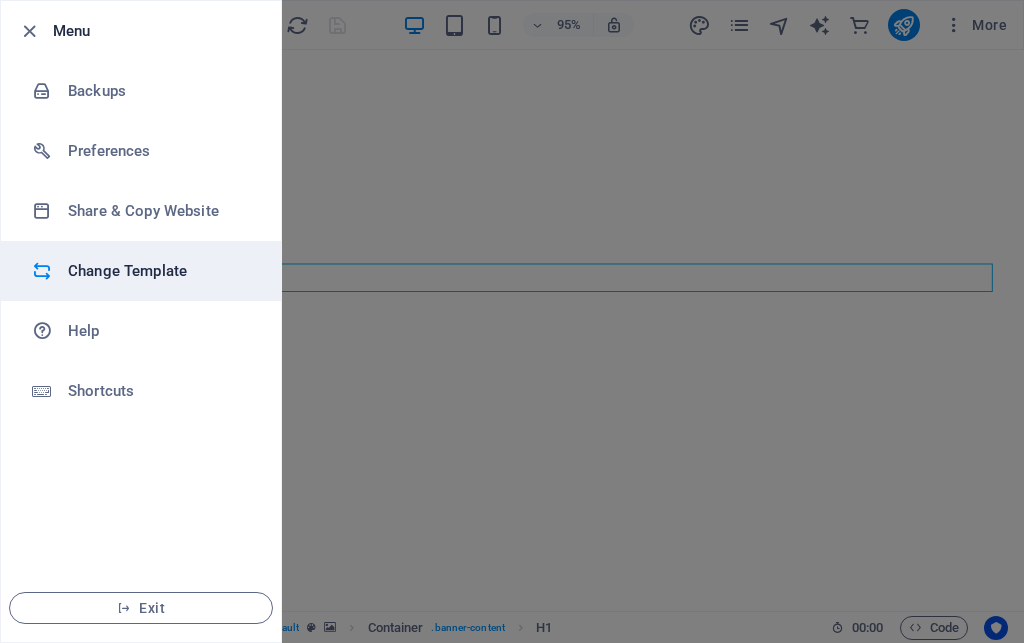 click on "Change Template" at bounding box center [160, 271] 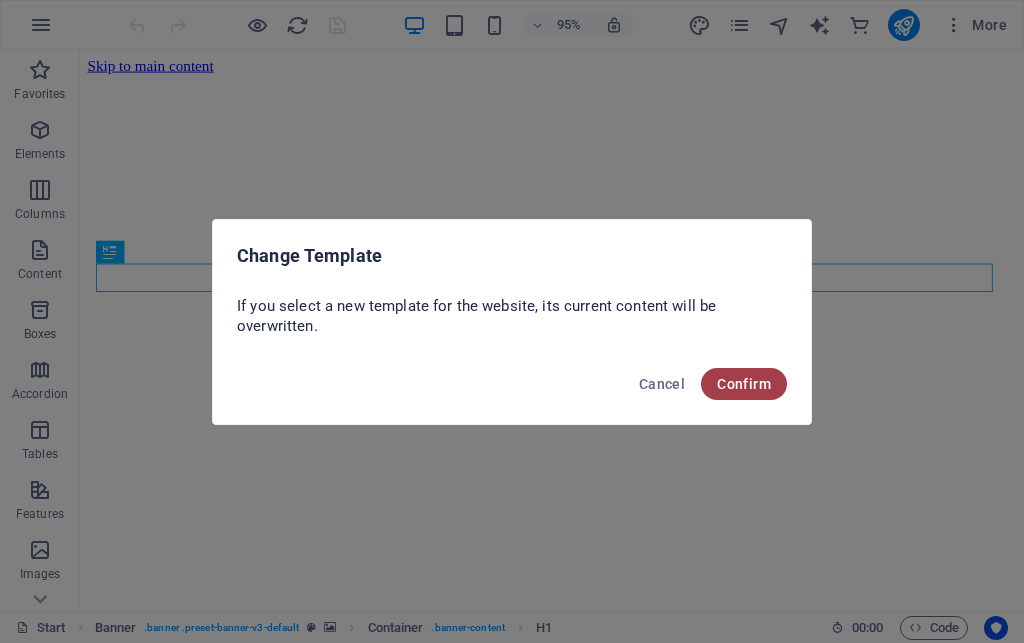 click on "Confirm" at bounding box center (744, 384) 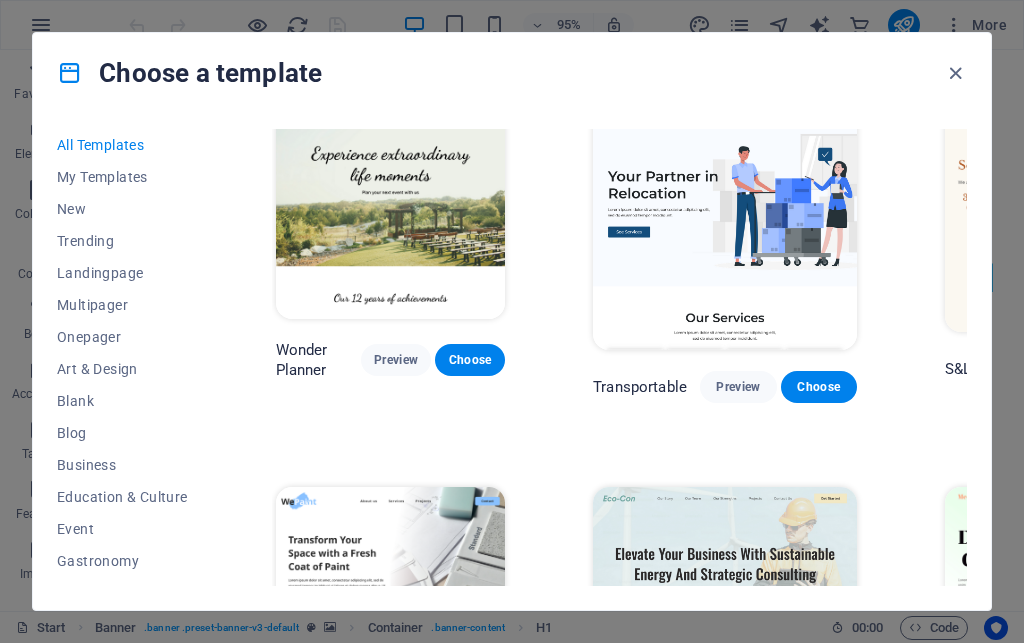 scroll, scrollTop: 1170, scrollLeft: 0, axis: vertical 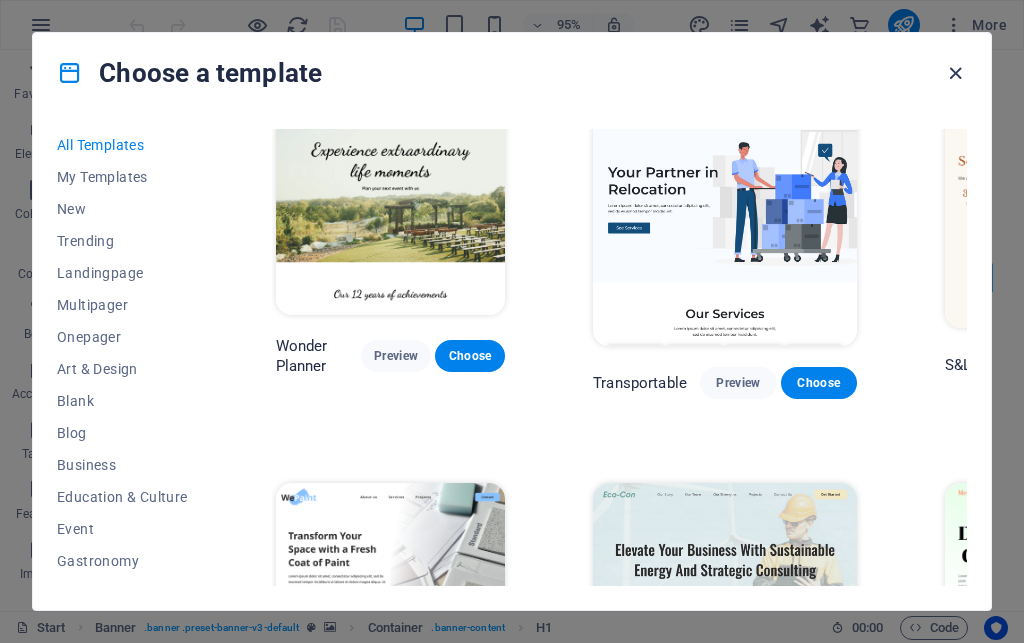 click at bounding box center (955, 73) 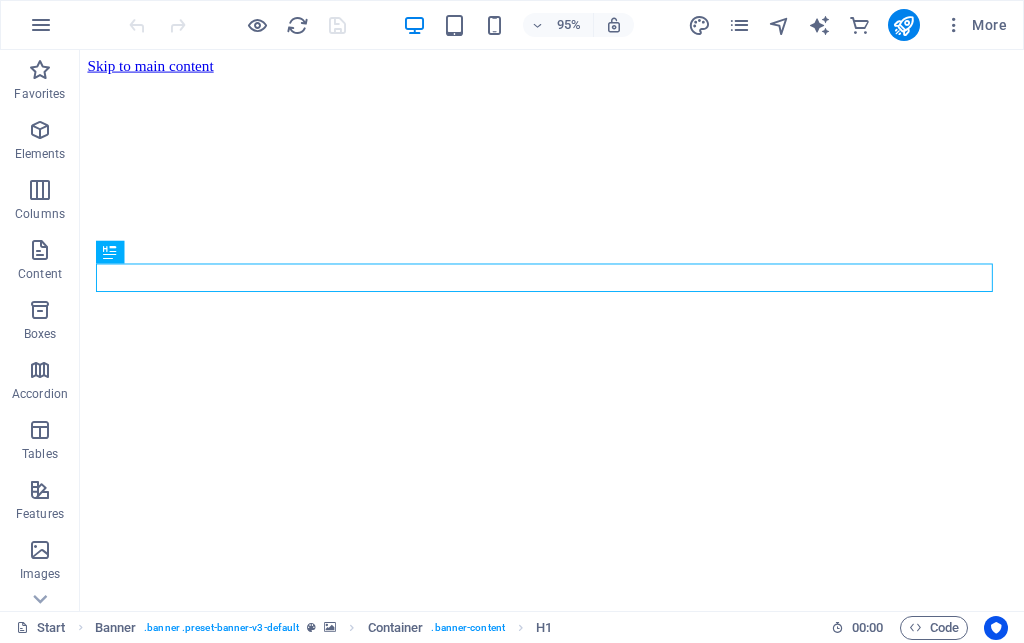 scroll, scrollTop: 0, scrollLeft: 0, axis: both 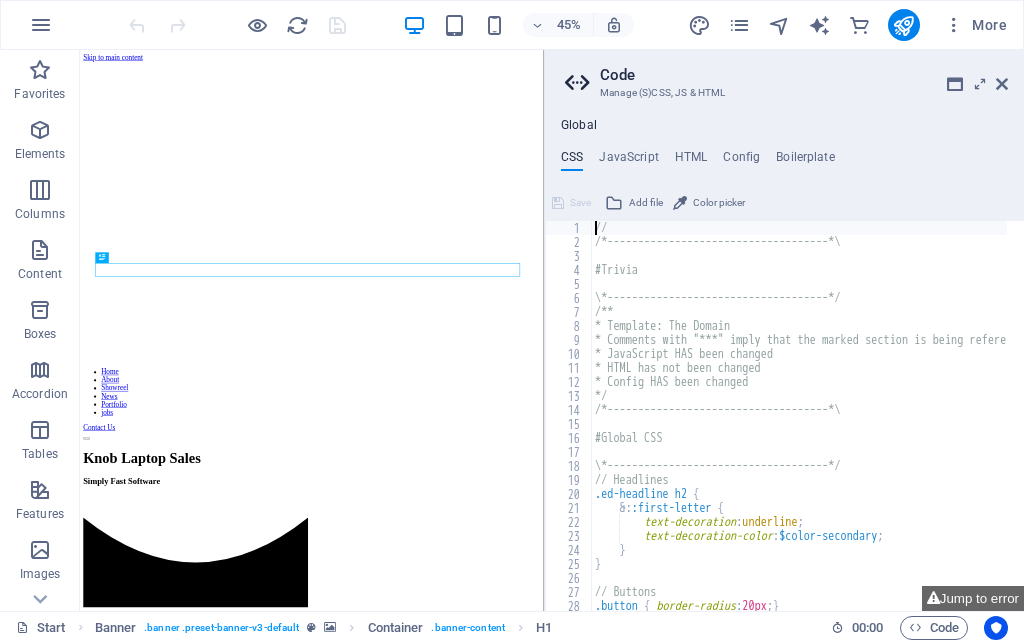 click on "Code" at bounding box center (804, 75) 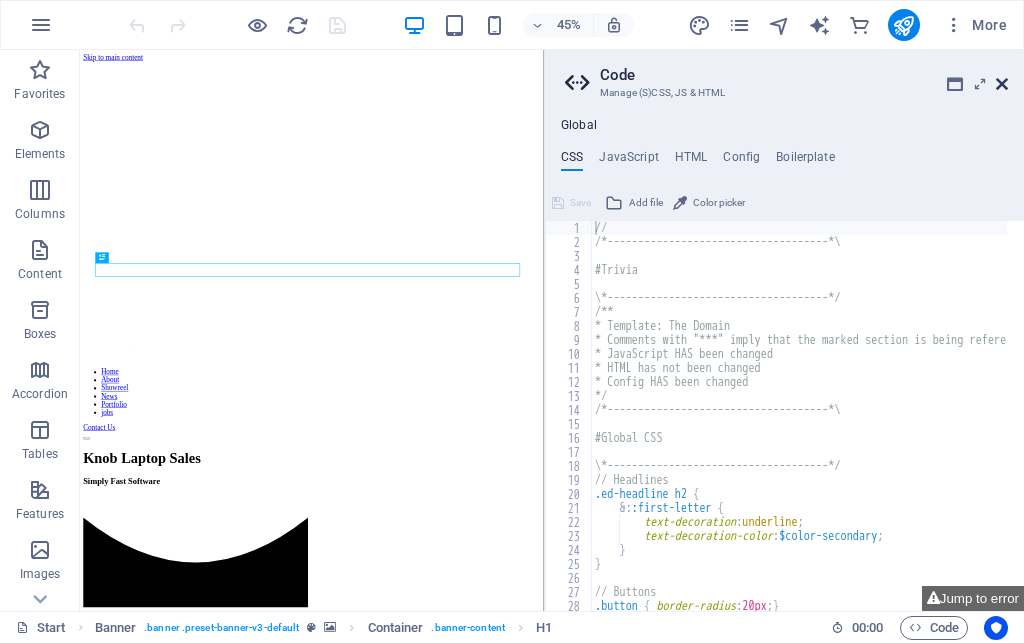 click at bounding box center [1002, 84] 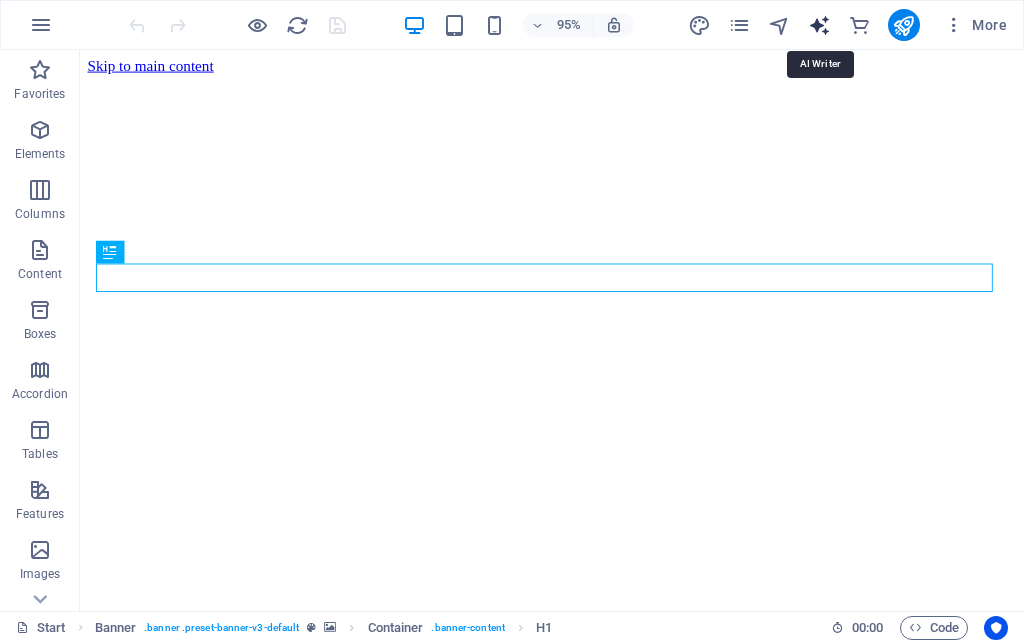 click at bounding box center [819, 25] 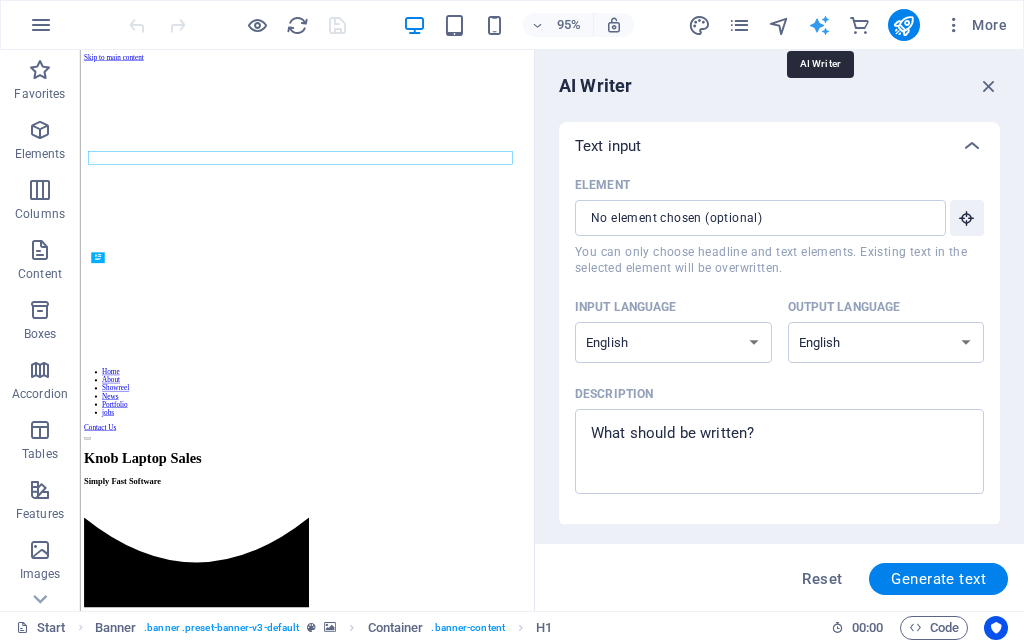 scroll, scrollTop: 0, scrollLeft: 0, axis: both 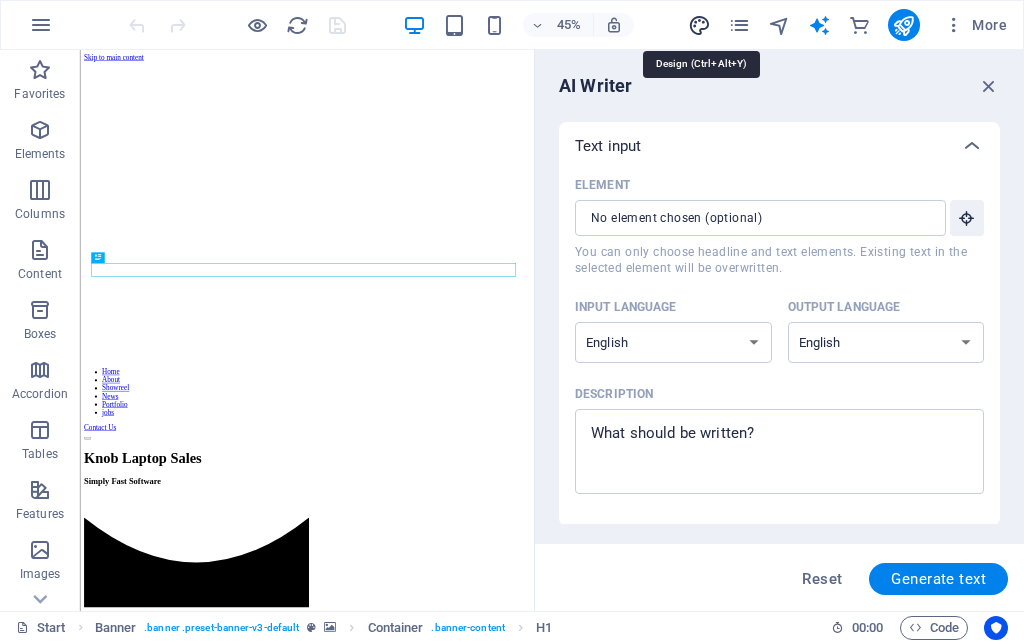 click at bounding box center [699, 25] 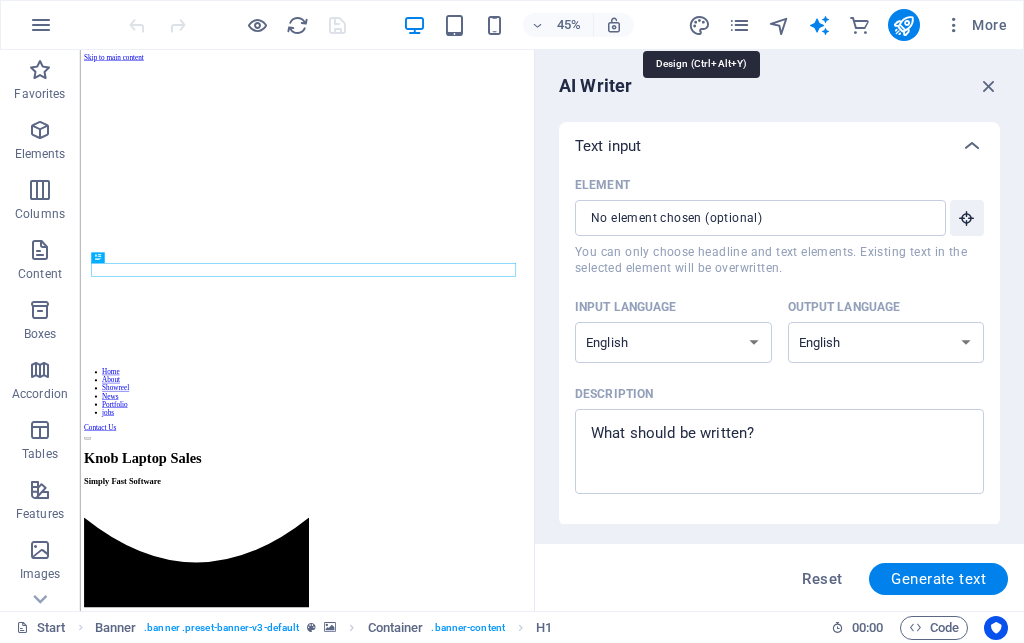select on "px" 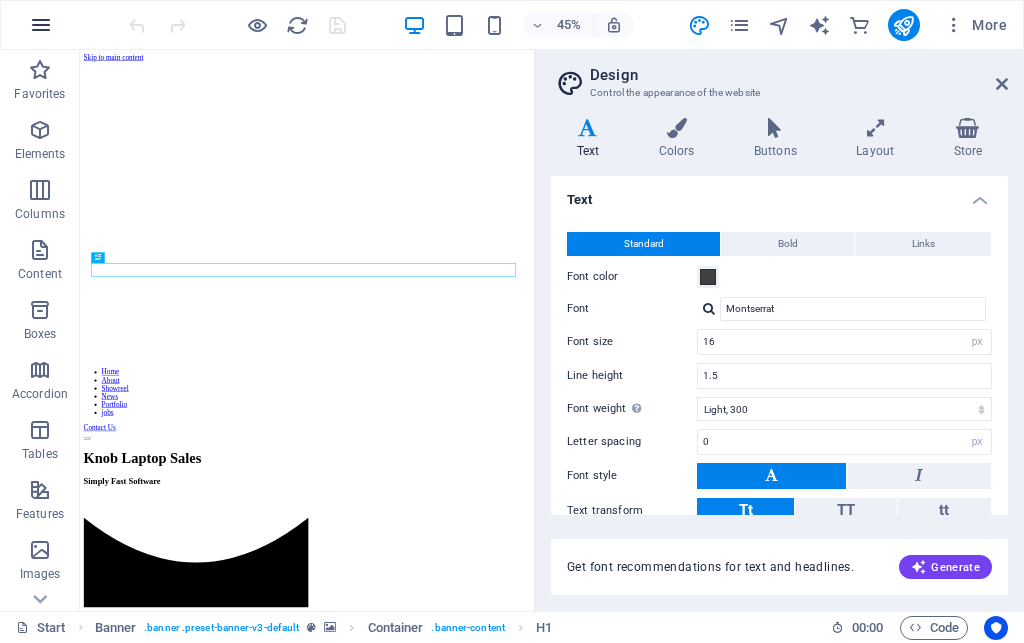 click at bounding box center (41, 25) 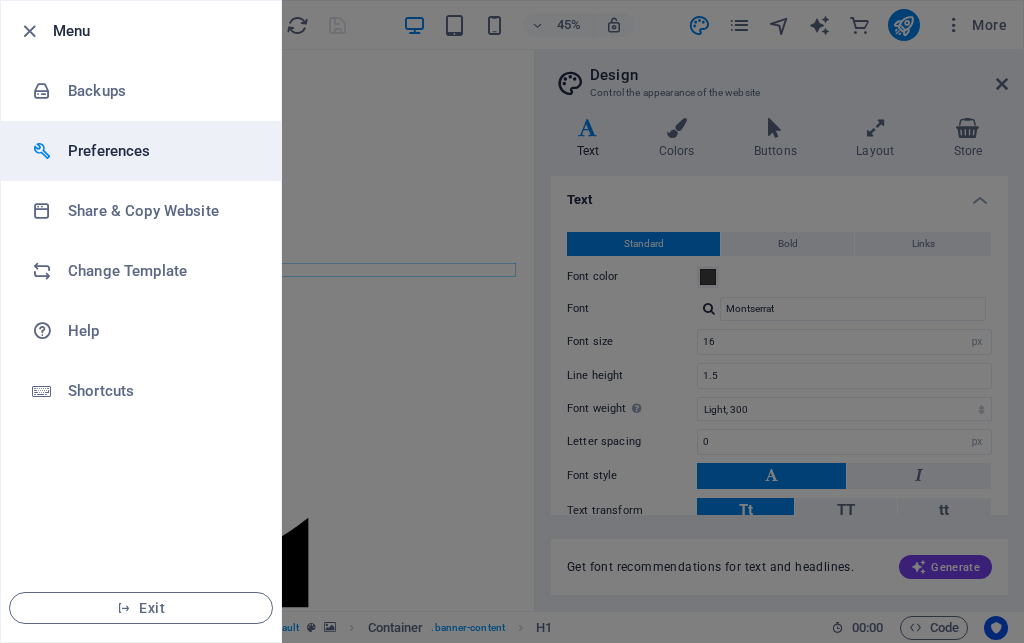 click on "Preferences" at bounding box center (160, 151) 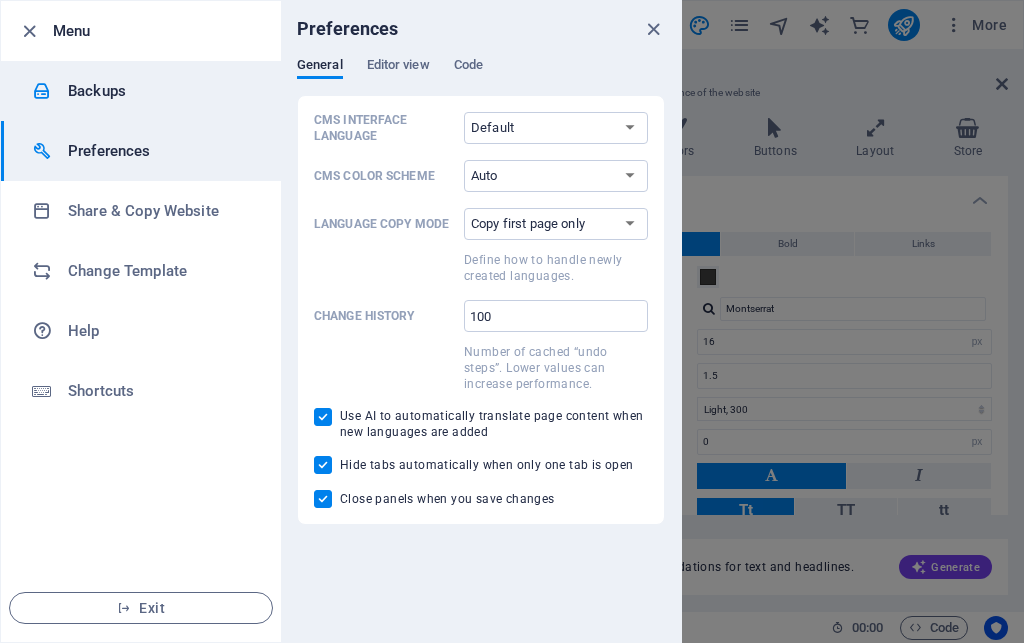 click on "Backups" at bounding box center (160, 91) 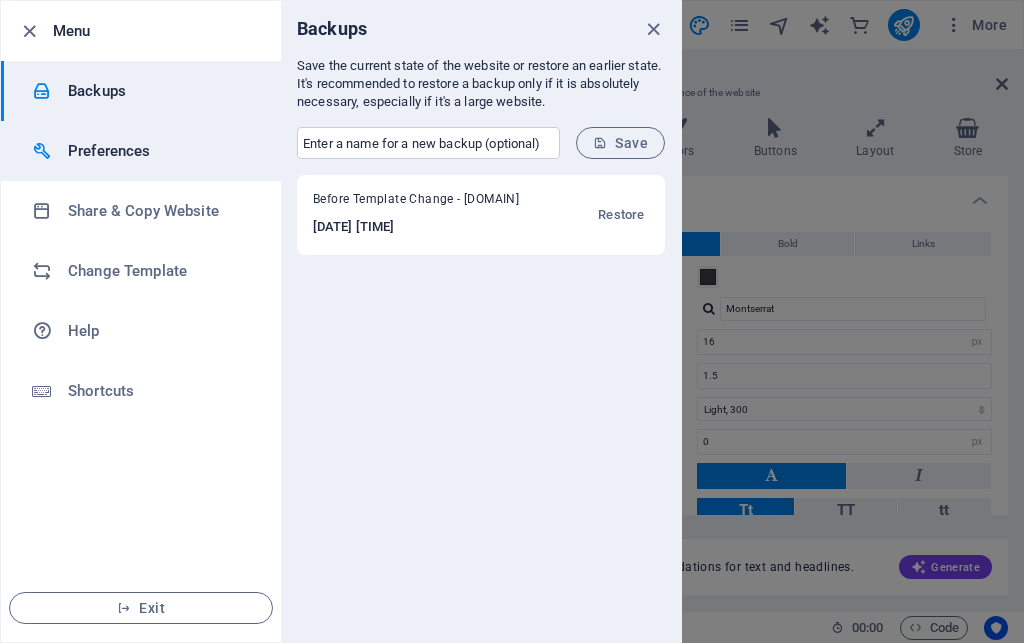 click on "Preferences" at bounding box center (160, 151) 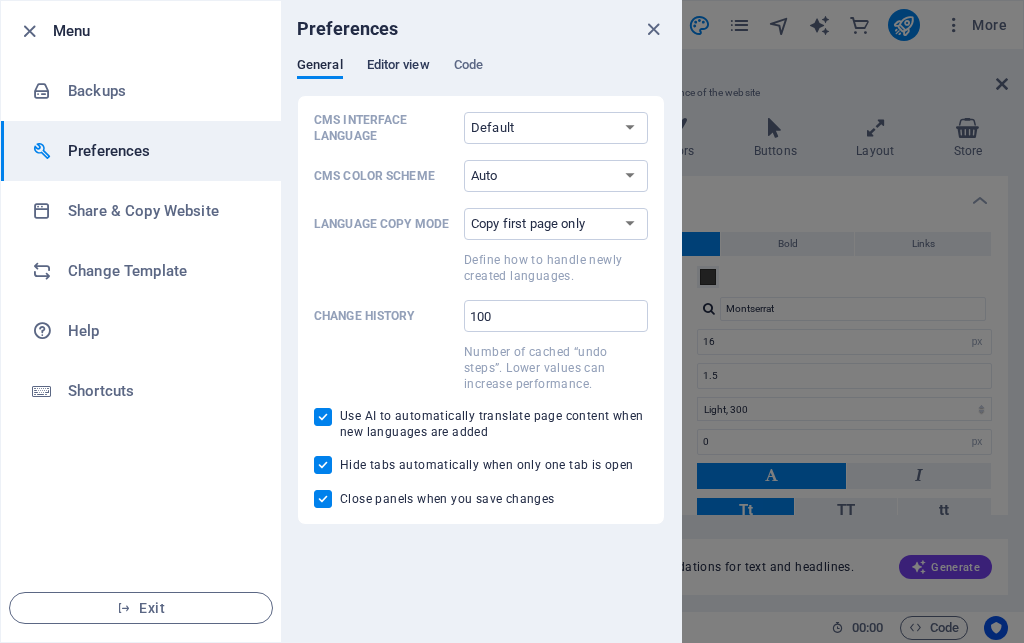 click on "Editor view" at bounding box center [398, 67] 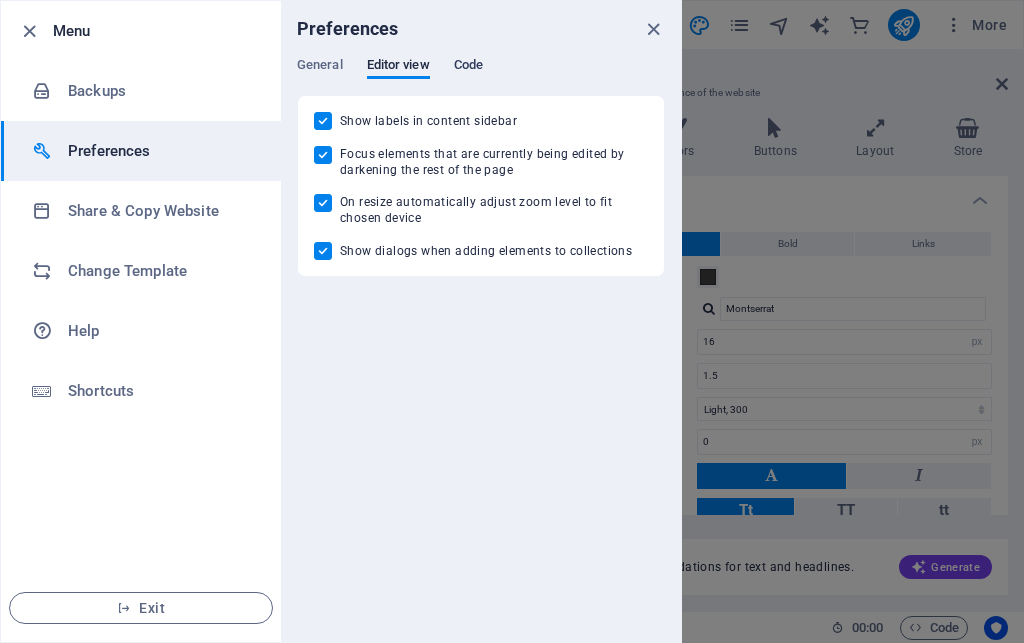 click on "Code" at bounding box center (468, 67) 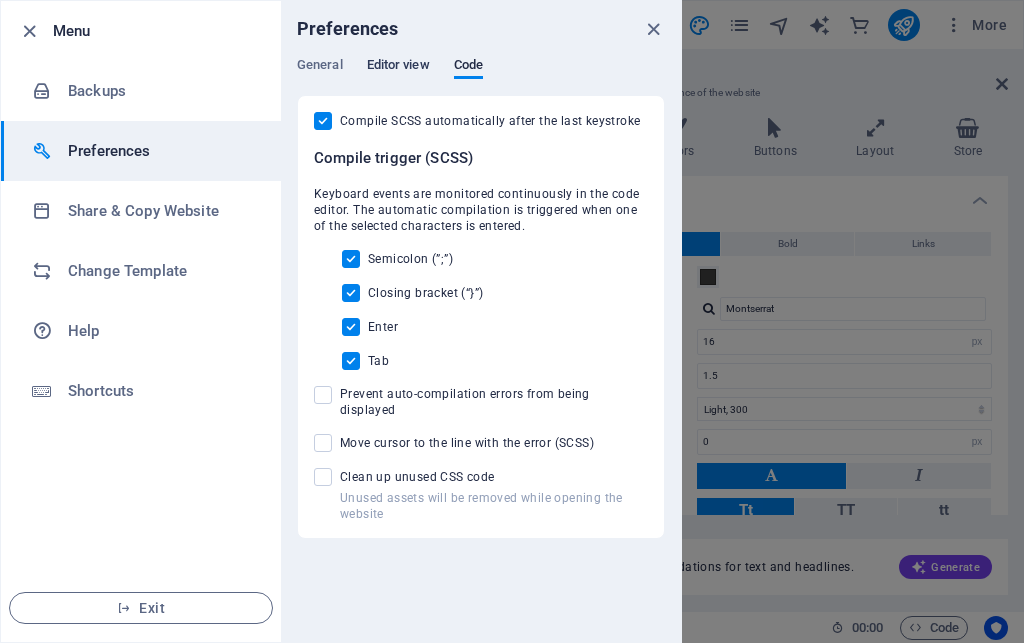 click on "Editor view" at bounding box center (398, 67) 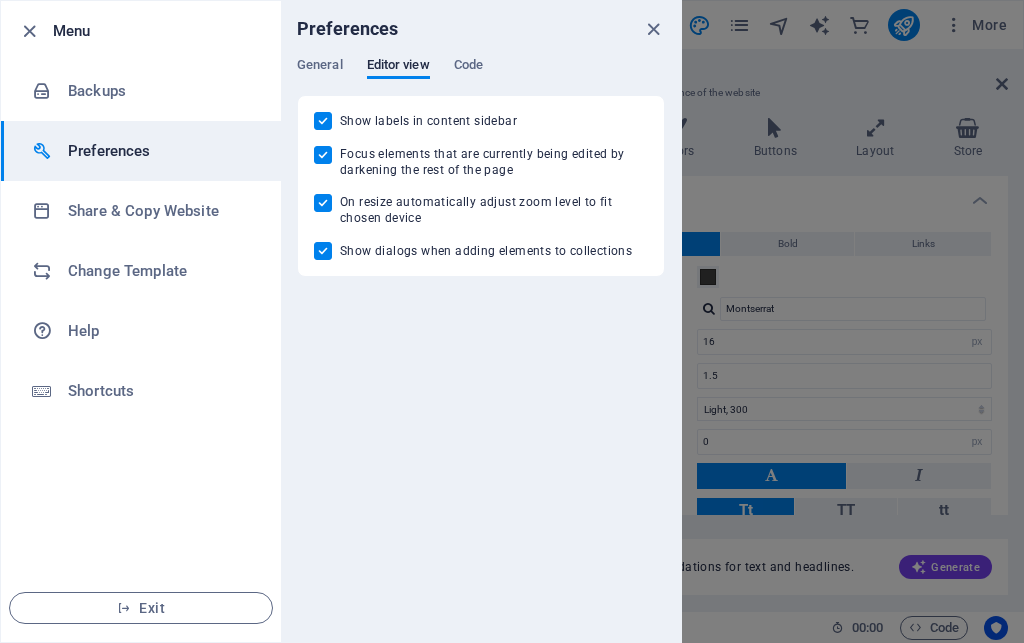 click on "Preferences General Editor view Code CMS Interface Language Default Deutsch English Español Français Magyar Italiano Nederlands Polski Português русский язык Svenska Türkçe 日本語 CMS Color Scheme Auto Dark Light Language Copy Mode Copy first page only Copy all pages Define how to handle newly created languages. Change history 100 ​ Number of cached “undo steps”. Lower values can increase performance. Use AI to automatically translate page content when new languages are added Hide tabs automatically when only one tab is open Close panels when you save changes Show labels in content sidebar Focus elements that are currently being edited by darkening the rest of the page On resize automatically adjust zoom level to fit chosen device Show dialogs when adding elements to collections Compile SCSS automatically after the last keystroke Compile trigger (SCSS) Semicolon (”;”) Closing bracket (“}”) Enter Tab Prevent auto-compilation errors from being displayed Clean up unused CSS code" at bounding box center [481, 321] 